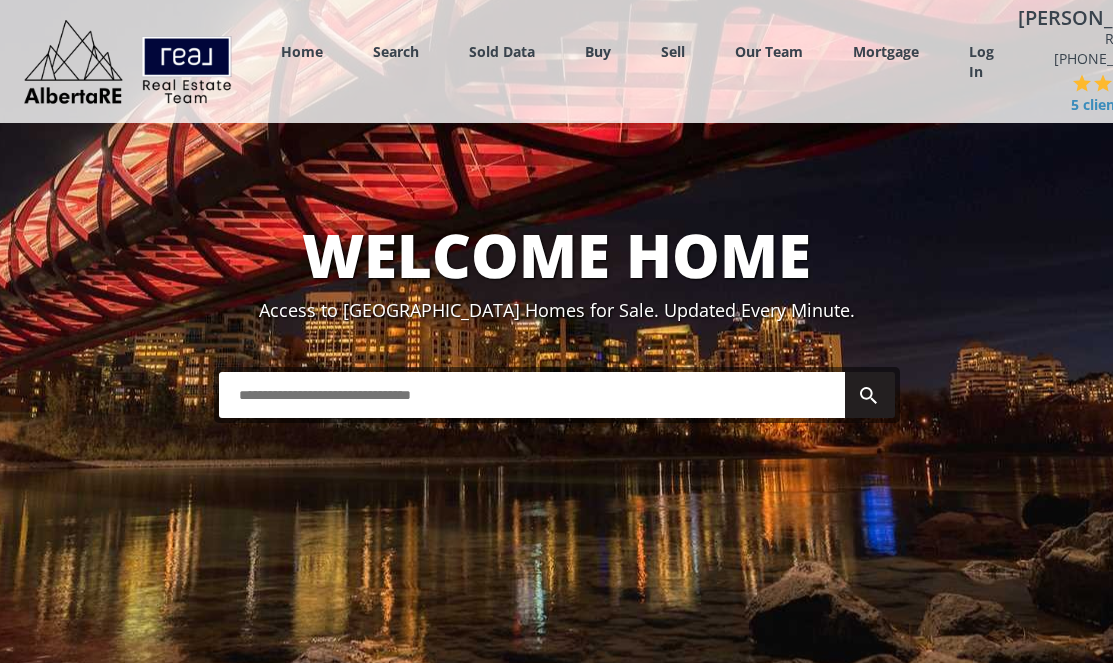 scroll, scrollTop: 37, scrollLeft: 0, axis: vertical 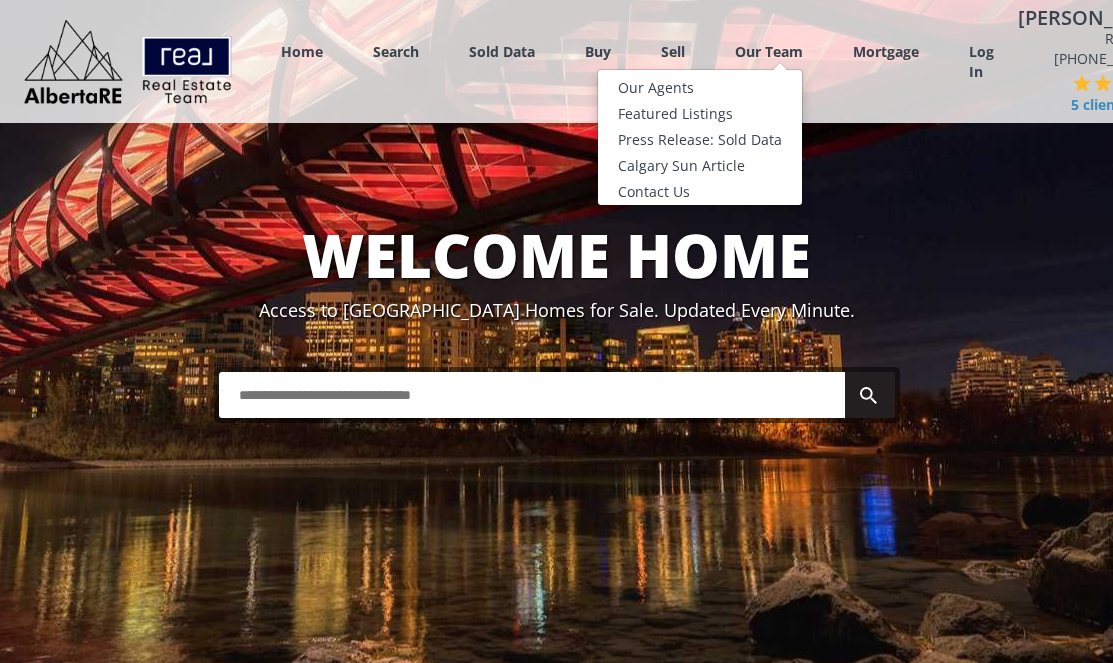 click on "Our Team" at bounding box center [769, 51] 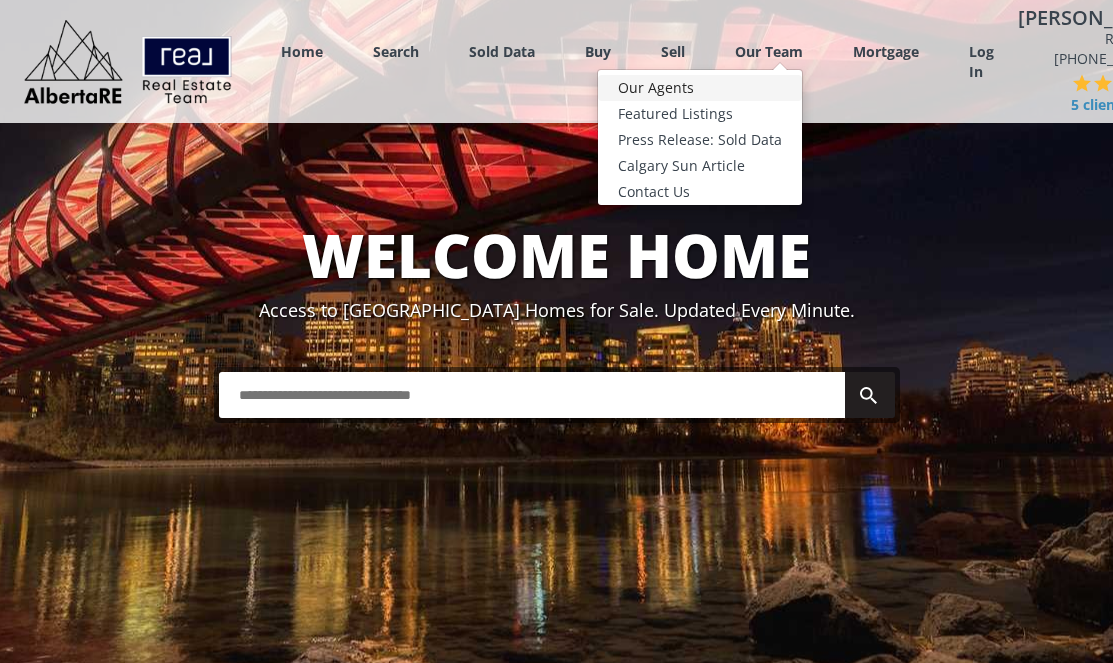 click on "Our Agents" at bounding box center (700, 88) 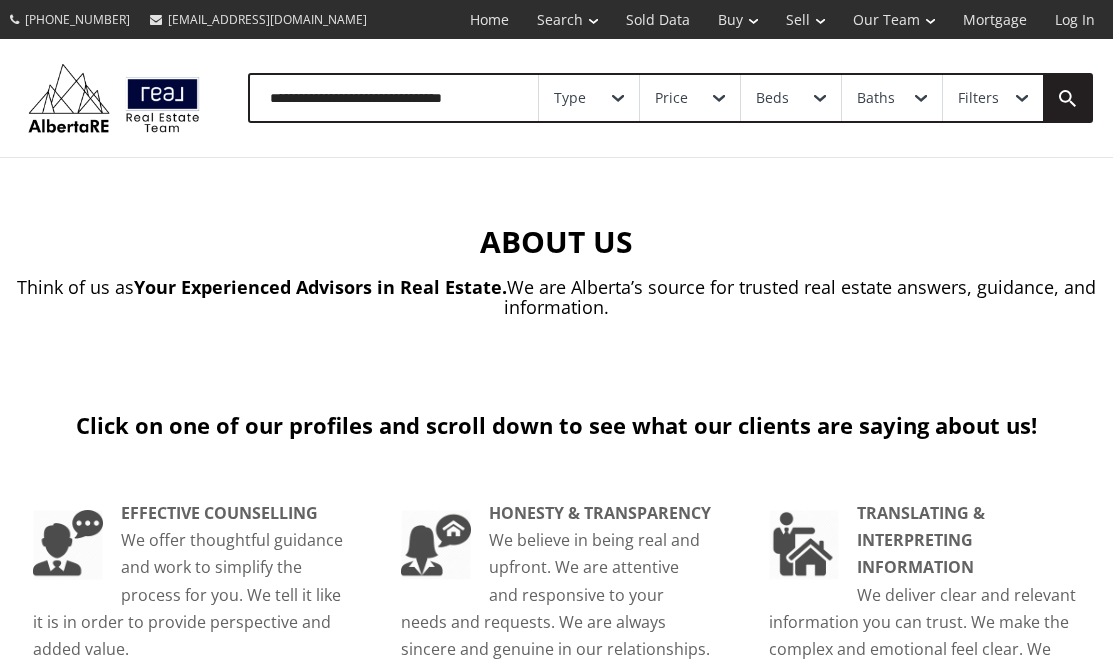 scroll, scrollTop: 145, scrollLeft: 0, axis: vertical 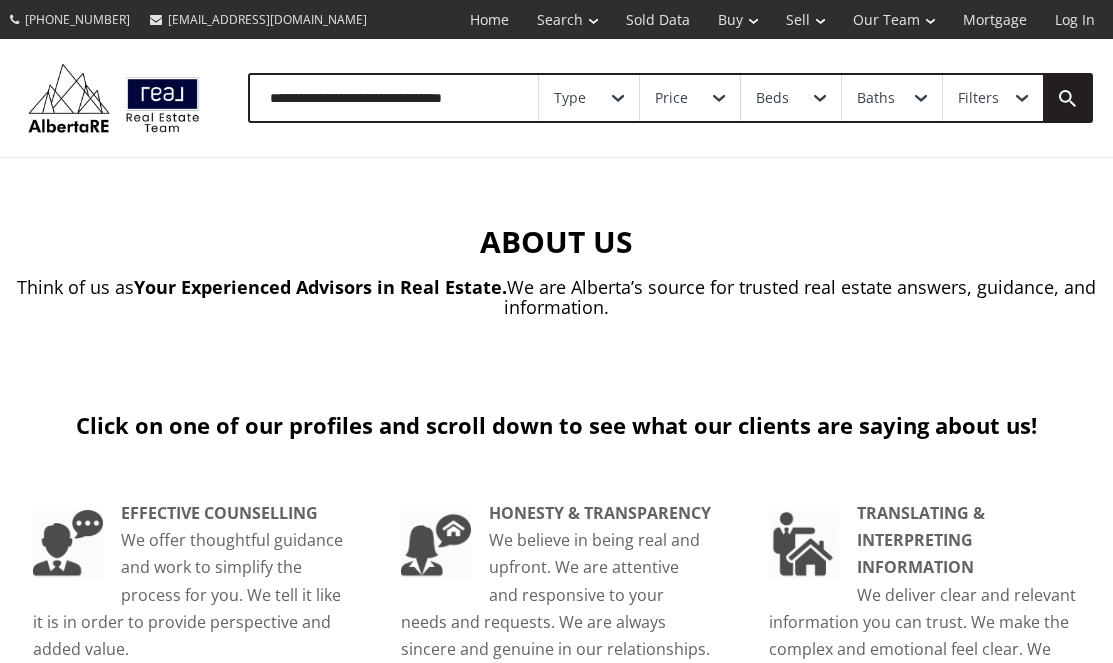 click at bounding box center (394, 98) 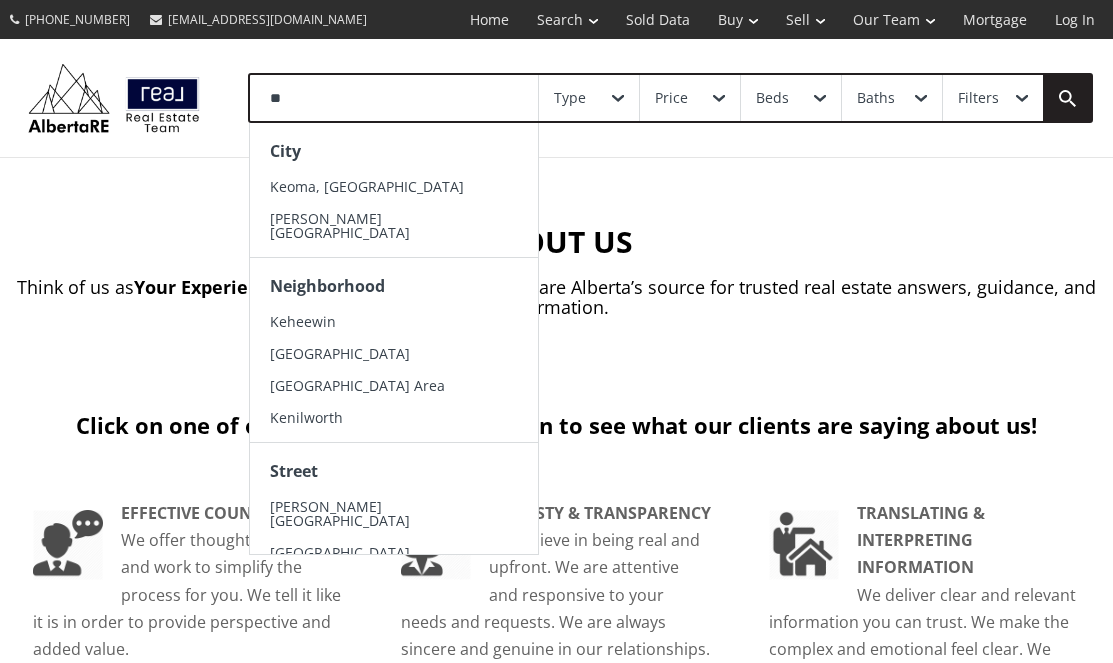 type on "*" 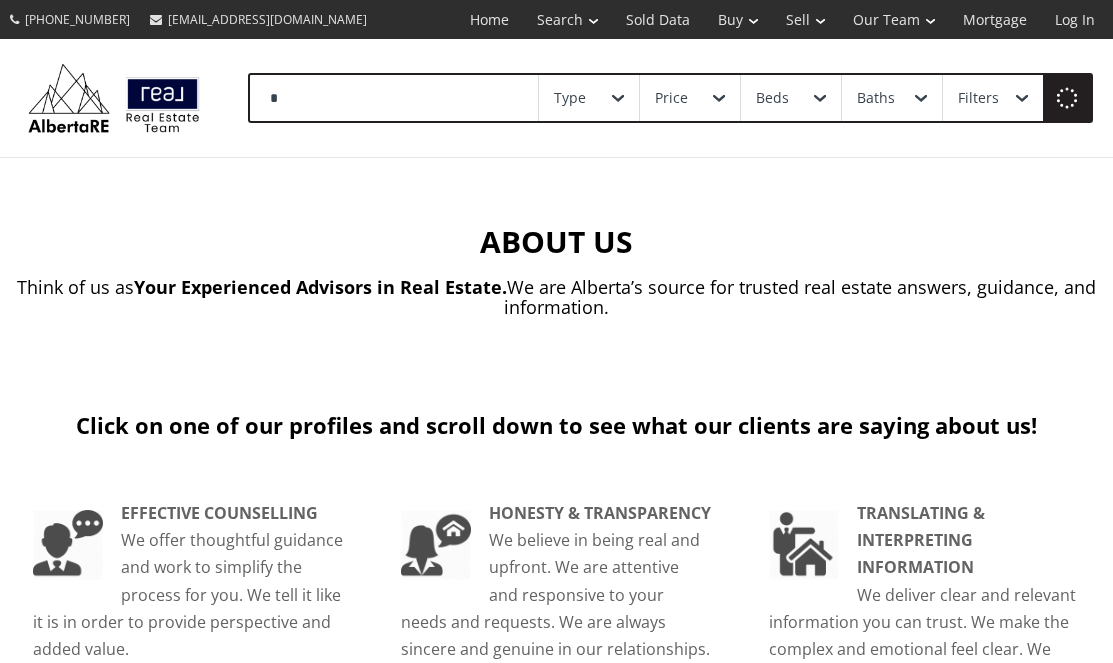 type 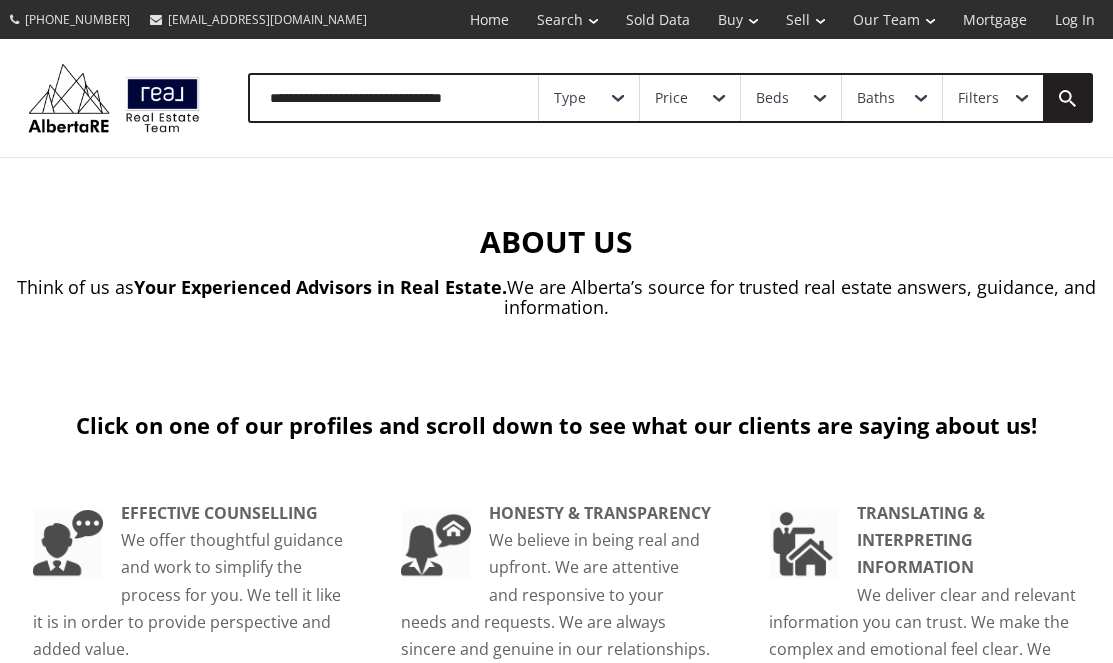 click on "ABOUT US" at bounding box center (556, 246) 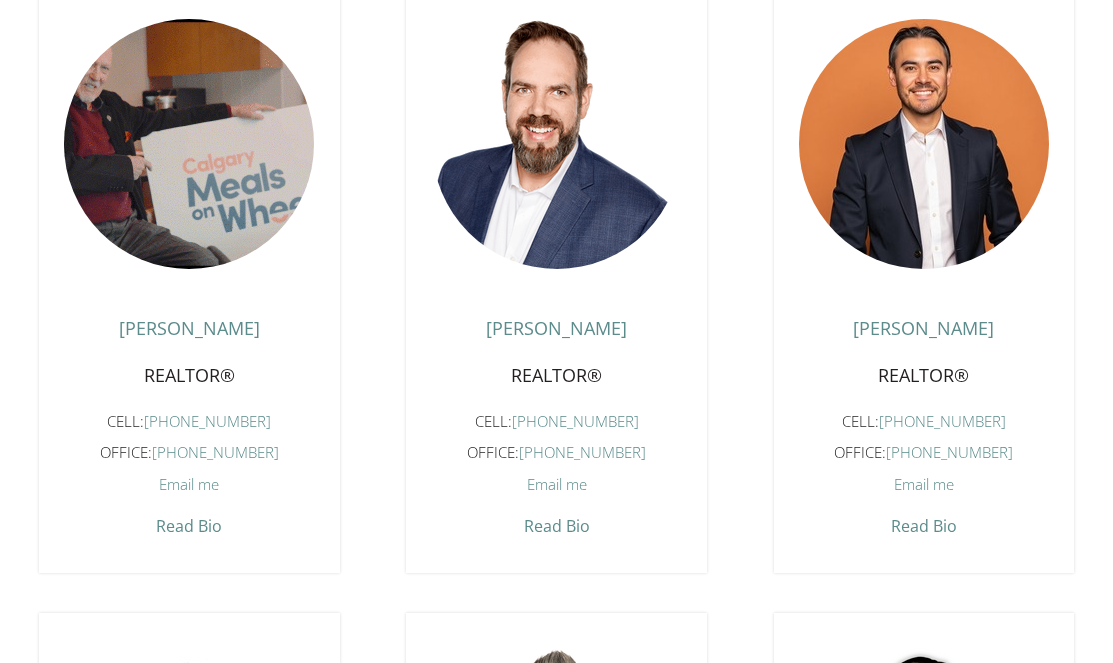 scroll, scrollTop: 2033, scrollLeft: 0, axis: vertical 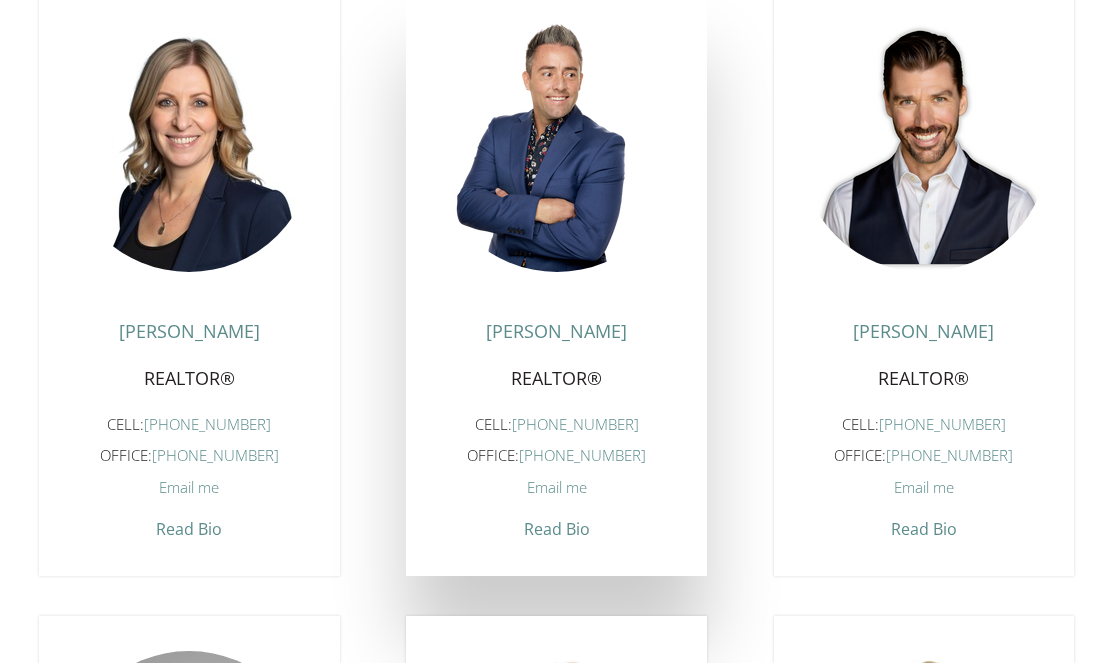click on "[PERSON_NAME]" at bounding box center [556, 337] 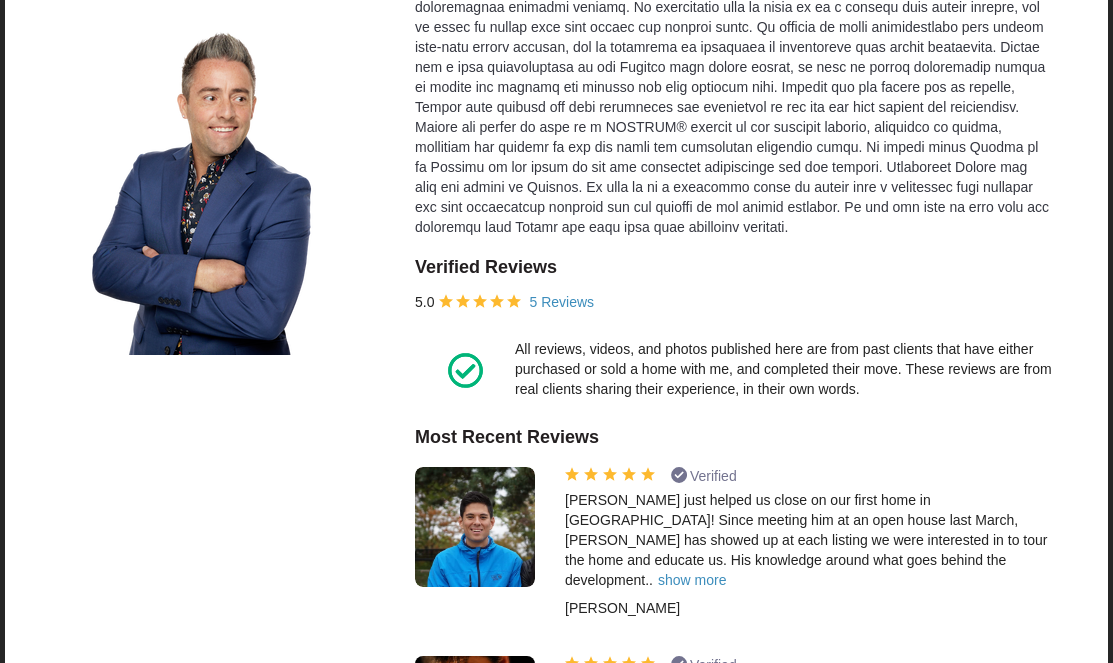 scroll, scrollTop: 0, scrollLeft: 0, axis: both 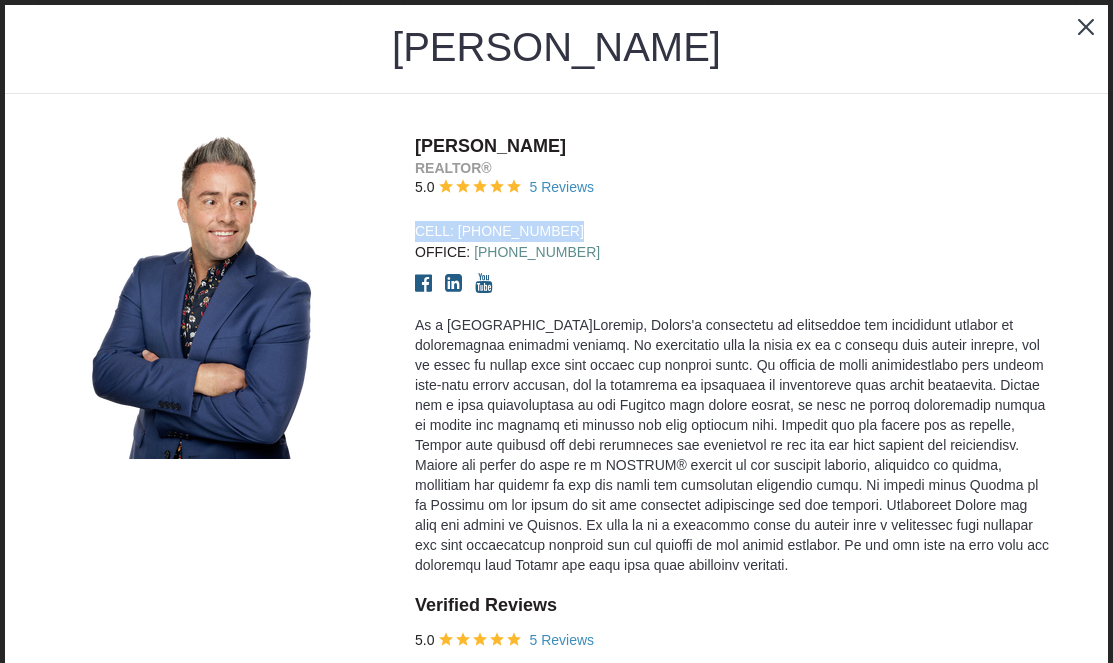 drag, startPoint x: 568, startPoint y: 228, endPoint x: 403, endPoint y: 234, distance: 165.10905 